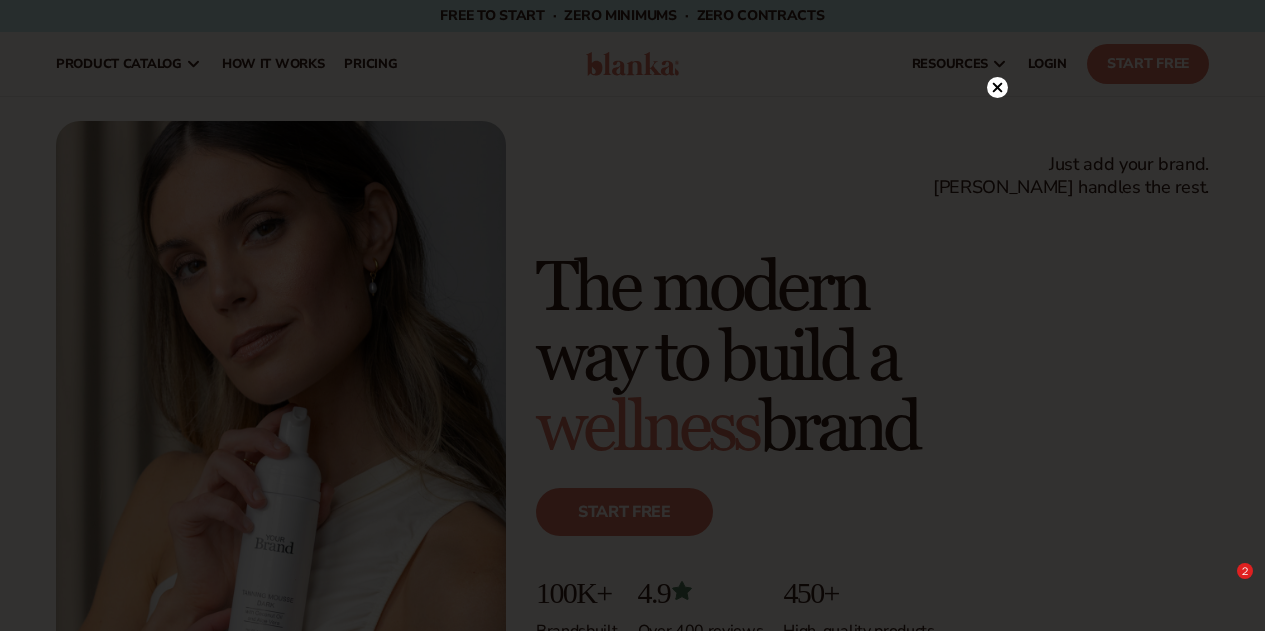 scroll, scrollTop: 0, scrollLeft: 0, axis: both 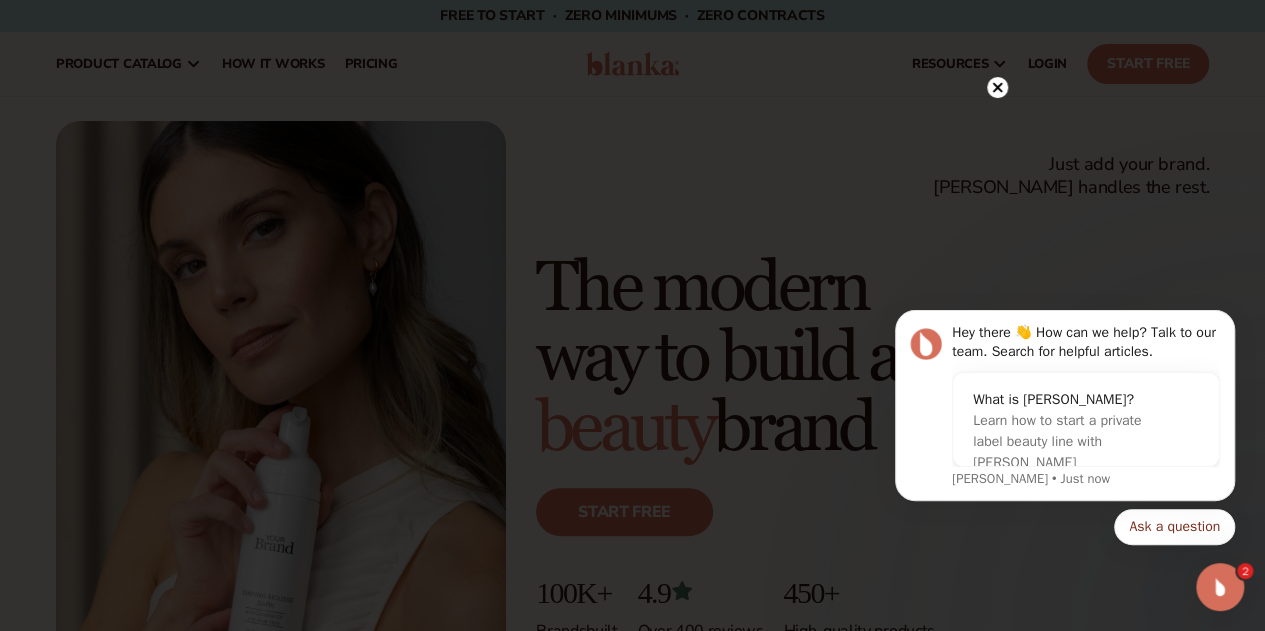 click 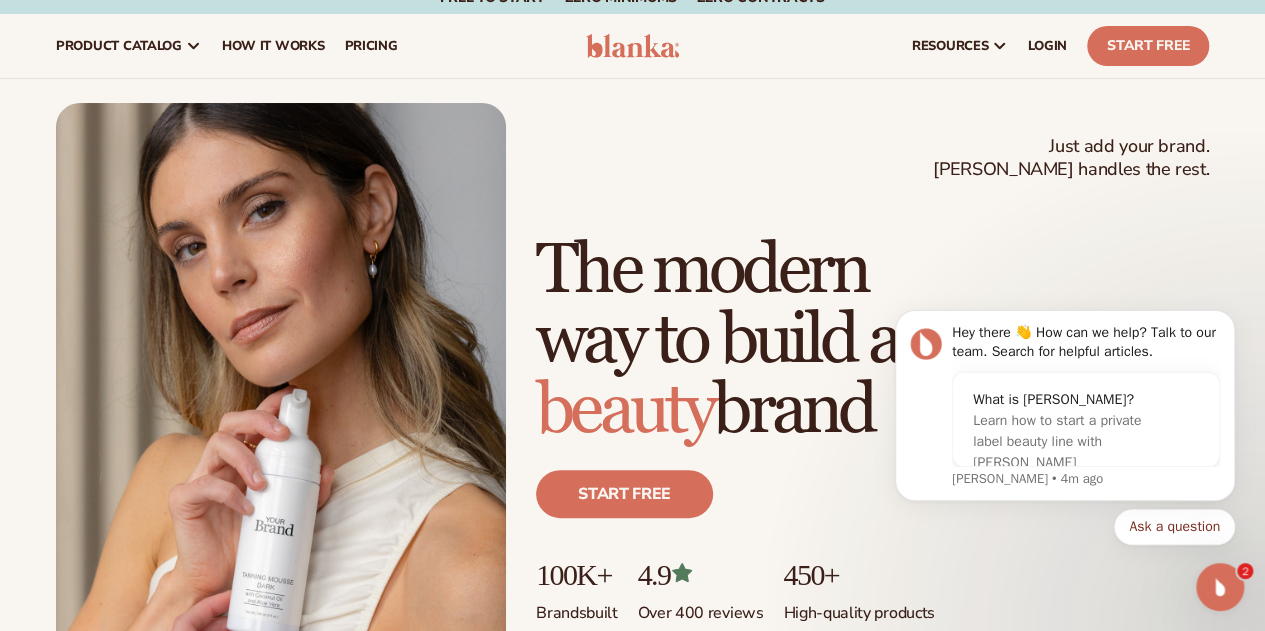 scroll, scrollTop: 0, scrollLeft: 0, axis: both 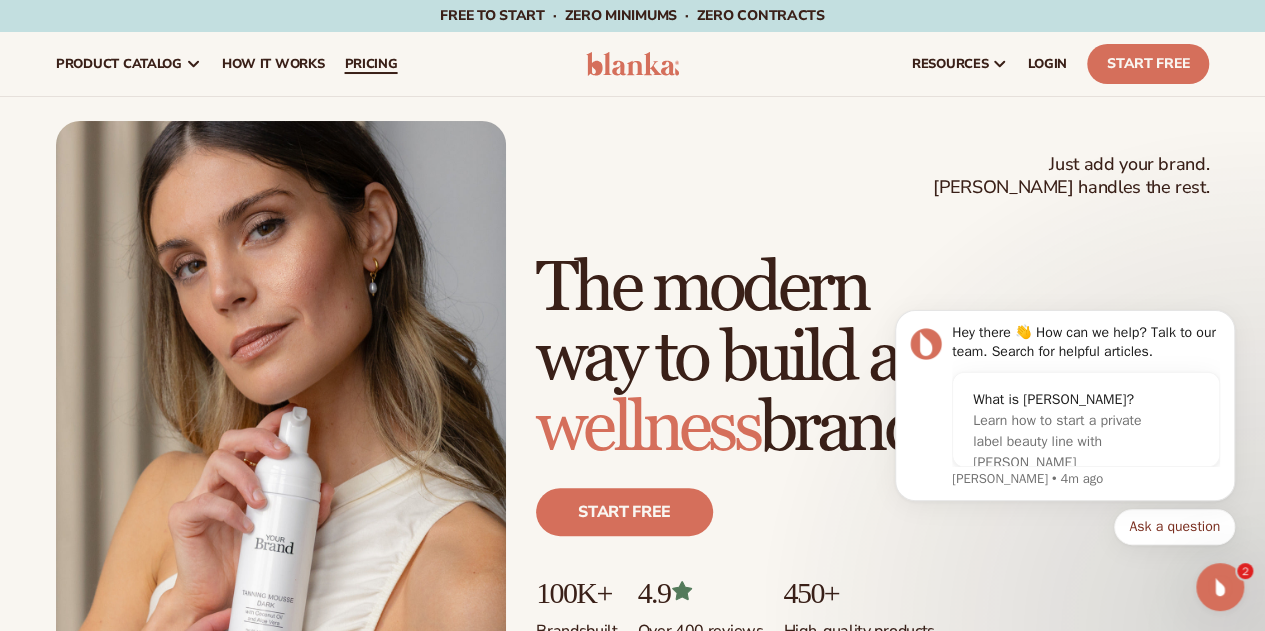 click on "pricing" at bounding box center [370, 64] 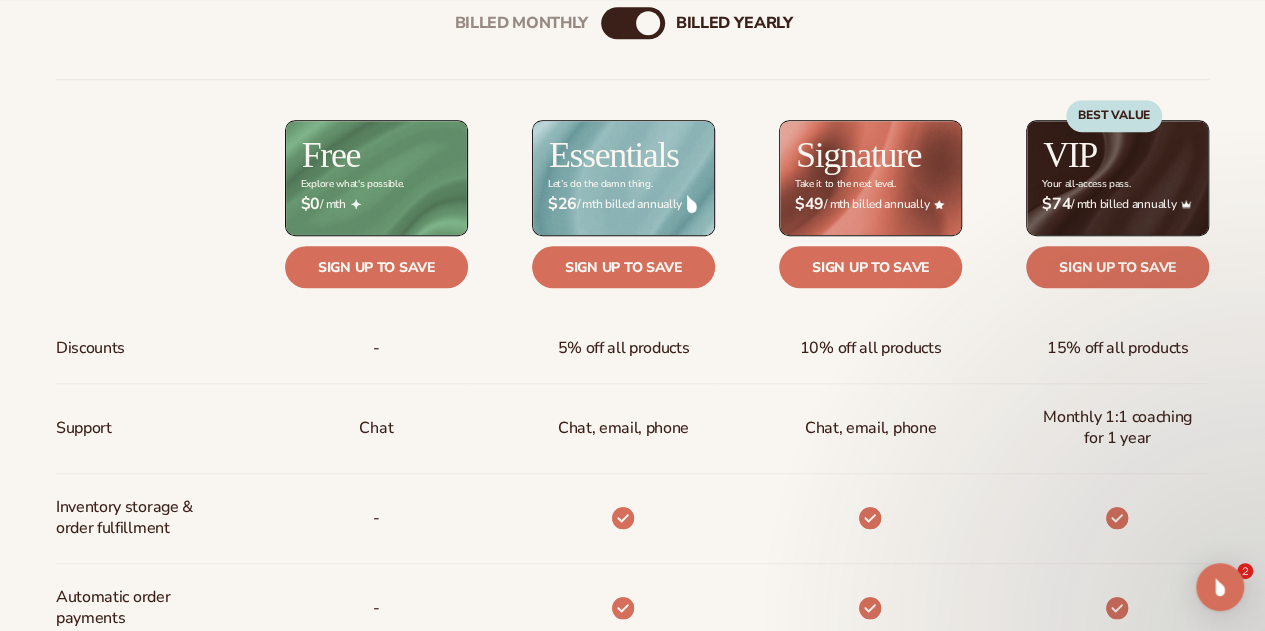 scroll, scrollTop: 800, scrollLeft: 0, axis: vertical 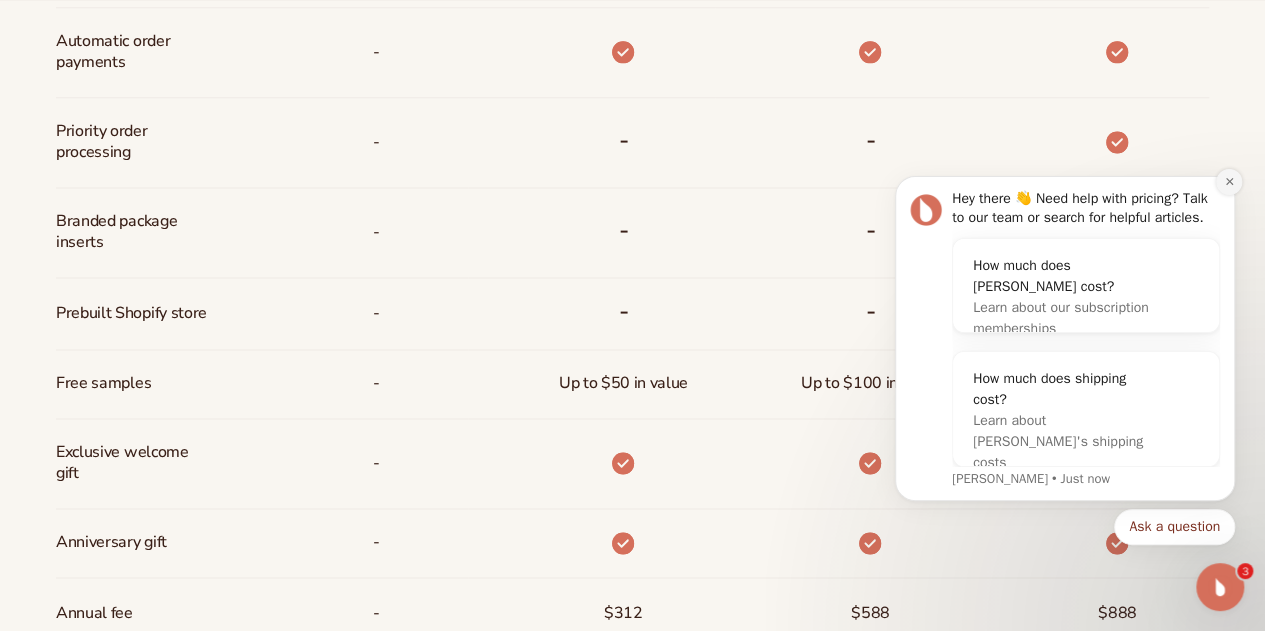 click 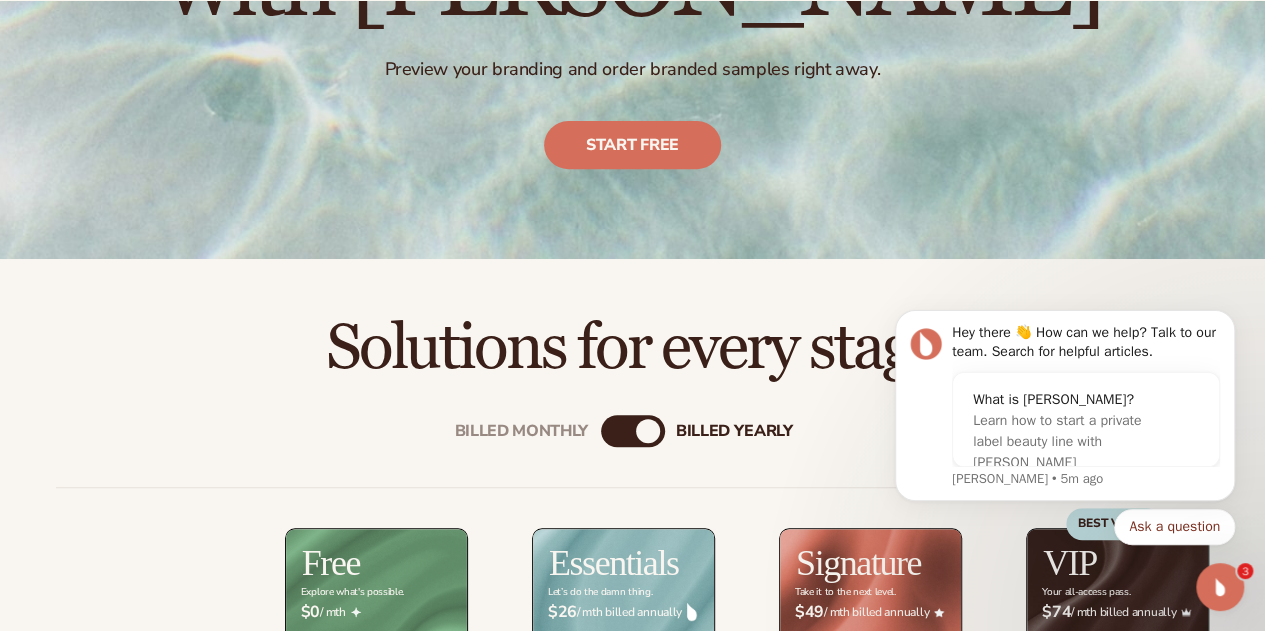 scroll, scrollTop: 358, scrollLeft: 0, axis: vertical 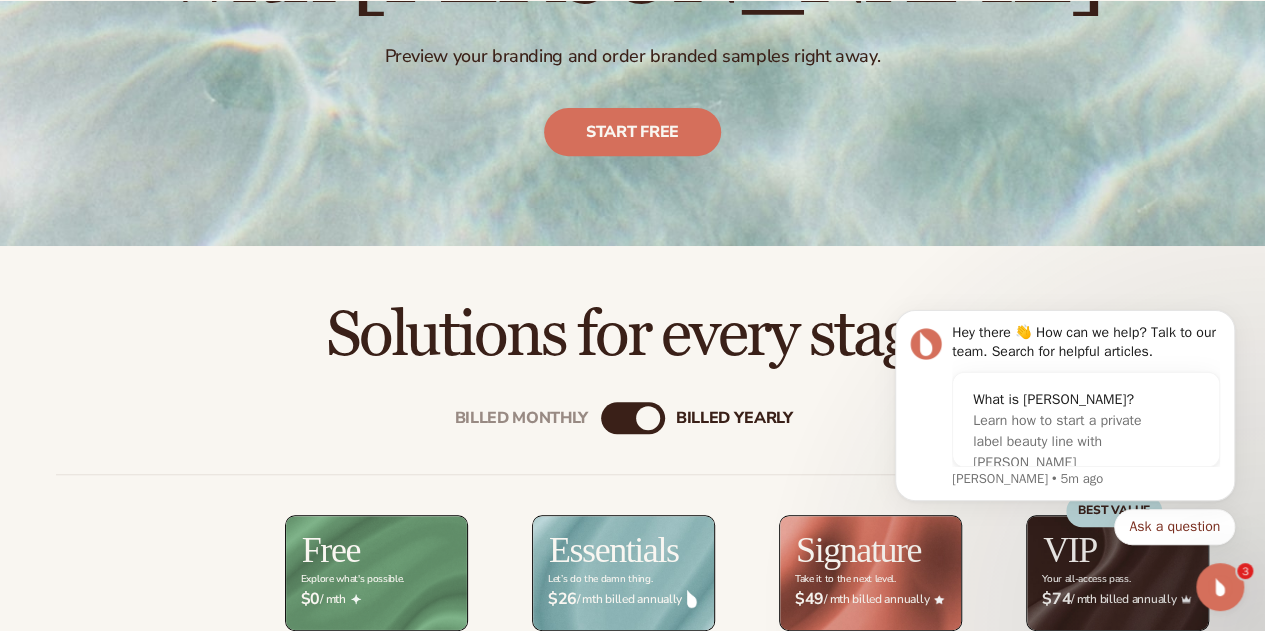 click on "billed Yearly" at bounding box center (648, 418) 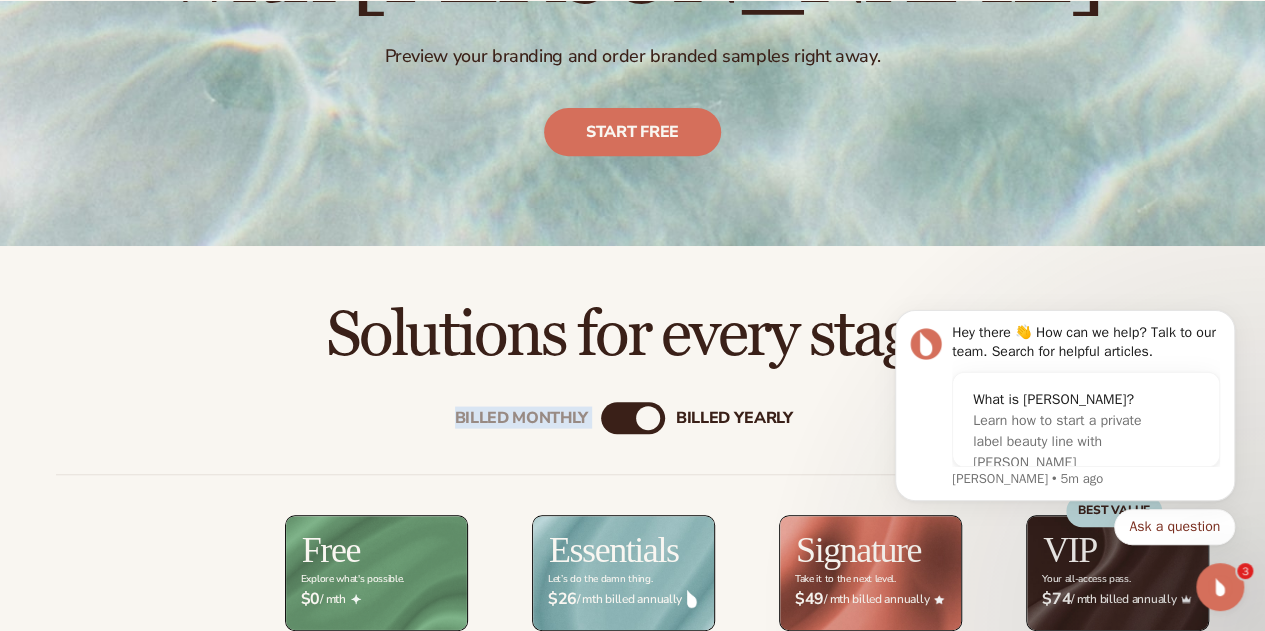 drag, startPoint x: 657, startPoint y: 415, endPoint x: 593, endPoint y: 425, distance: 64.77654 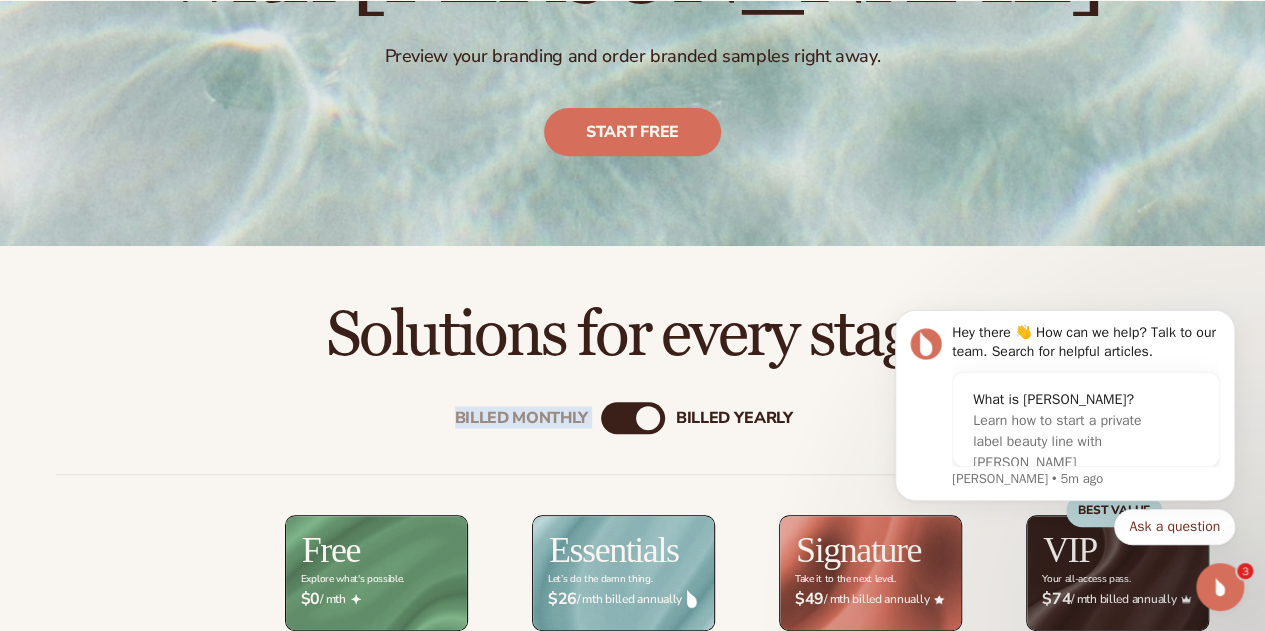 scroll, scrollTop: 0, scrollLeft: 0, axis: both 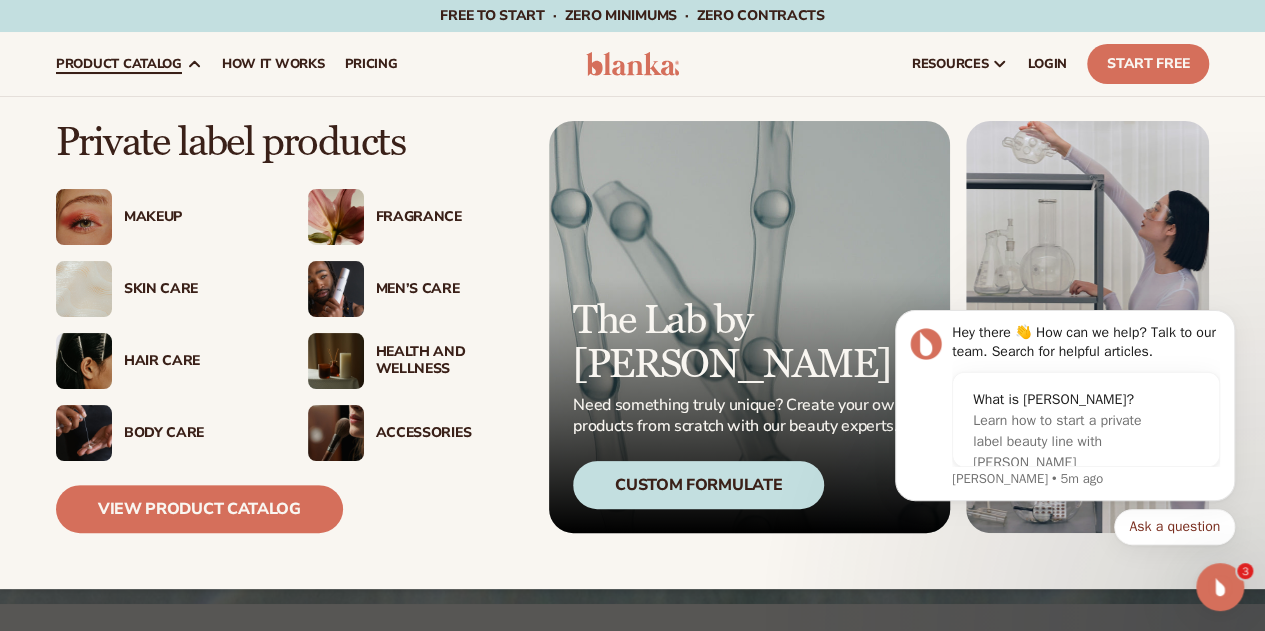 click on "Skin Care" at bounding box center (196, 289) 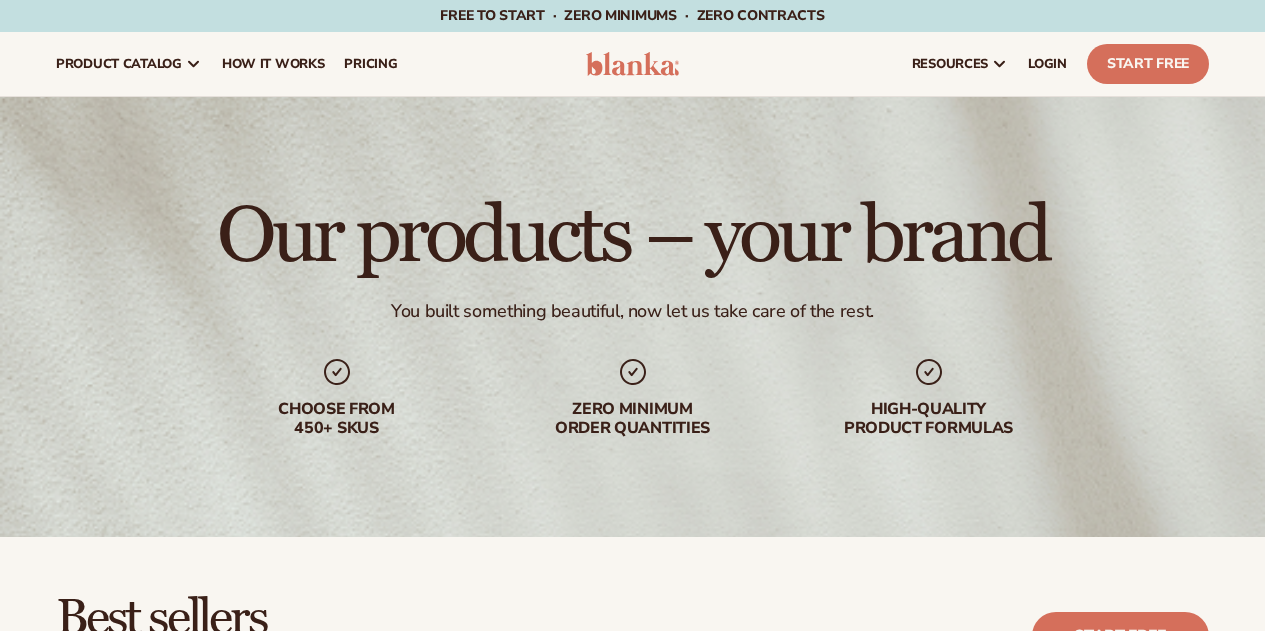 scroll, scrollTop: 0, scrollLeft: 0, axis: both 